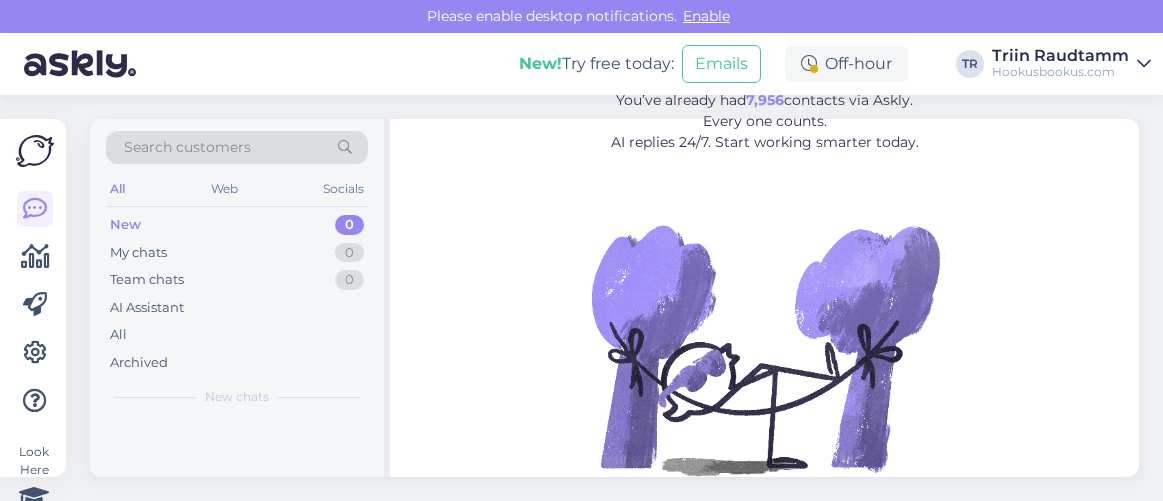 scroll, scrollTop: 0, scrollLeft: 0, axis: both 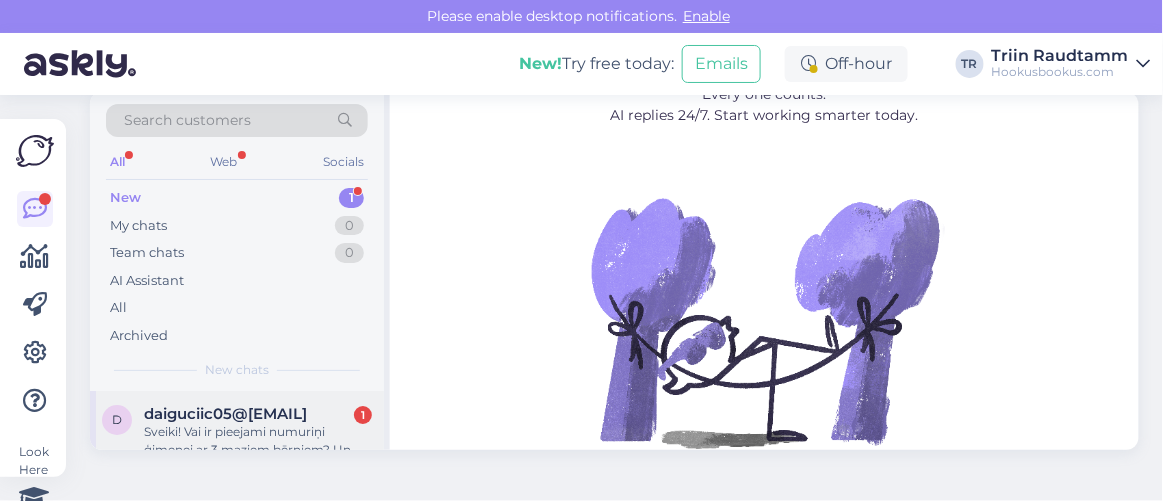 click on "daiguciic05@[EMAIL]" at bounding box center [225, 414] 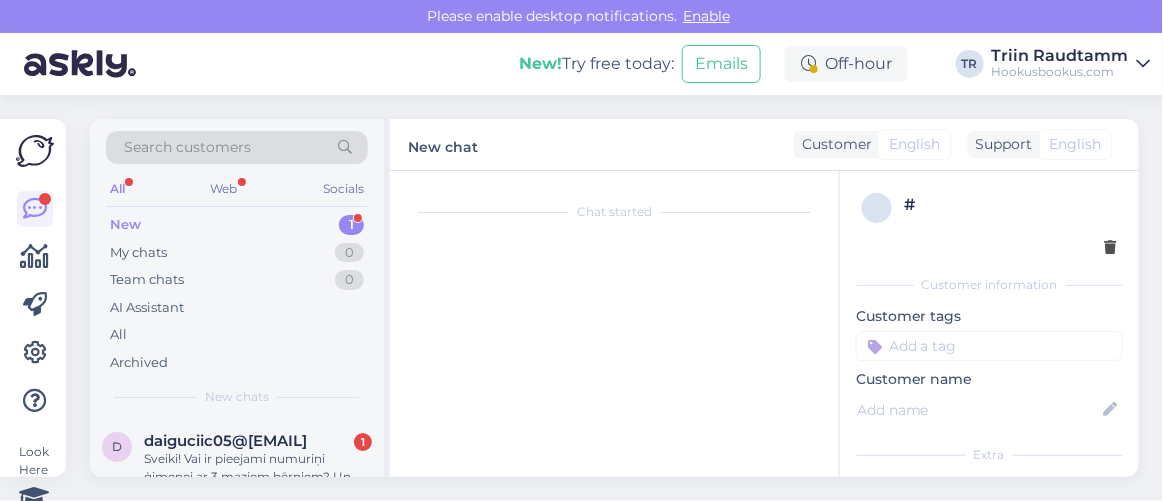 scroll, scrollTop: 80, scrollLeft: 0, axis: vertical 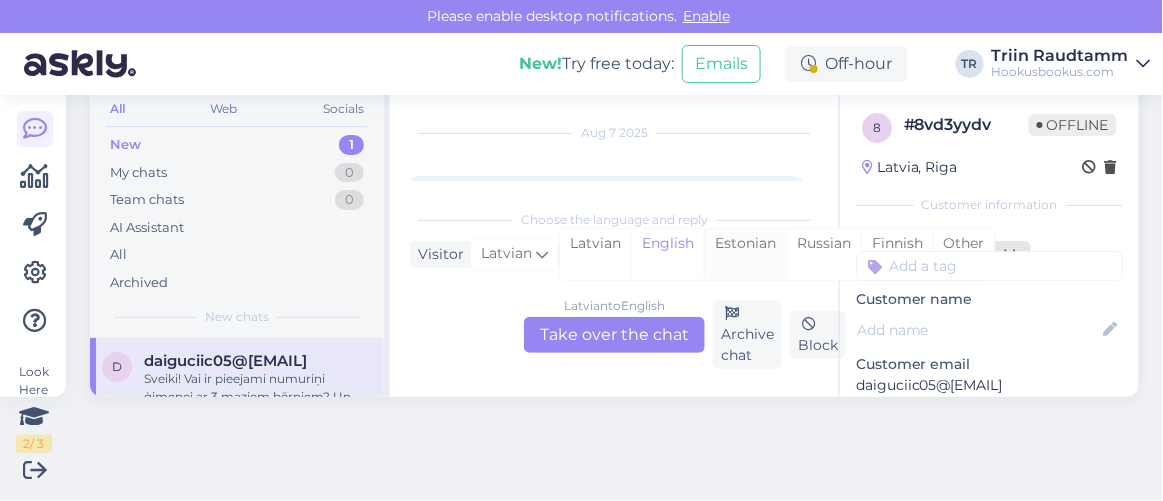 click on "Estonian" at bounding box center (745, 254) 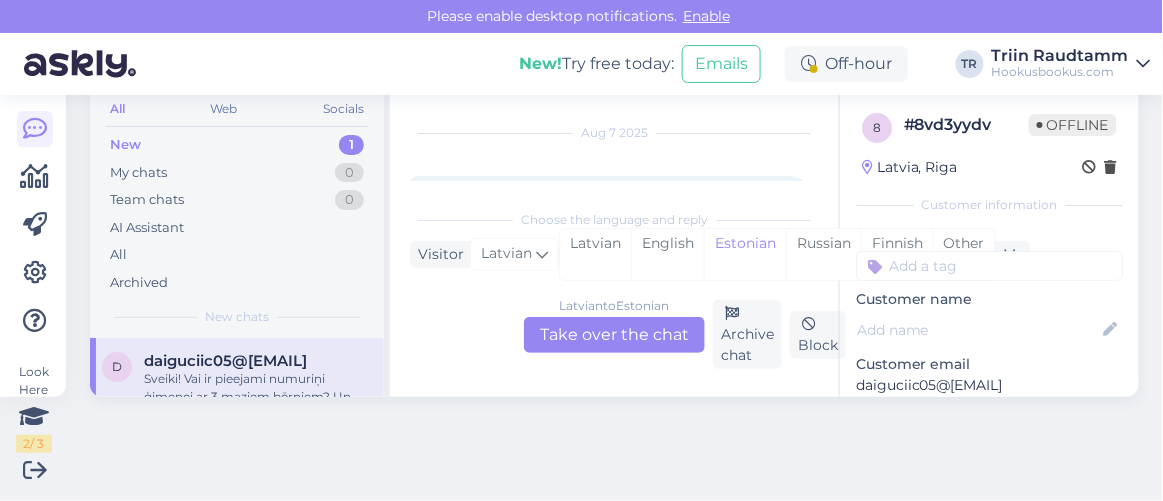 click on "Latvian  to  Estonian Take over the chat" at bounding box center (614, 335) 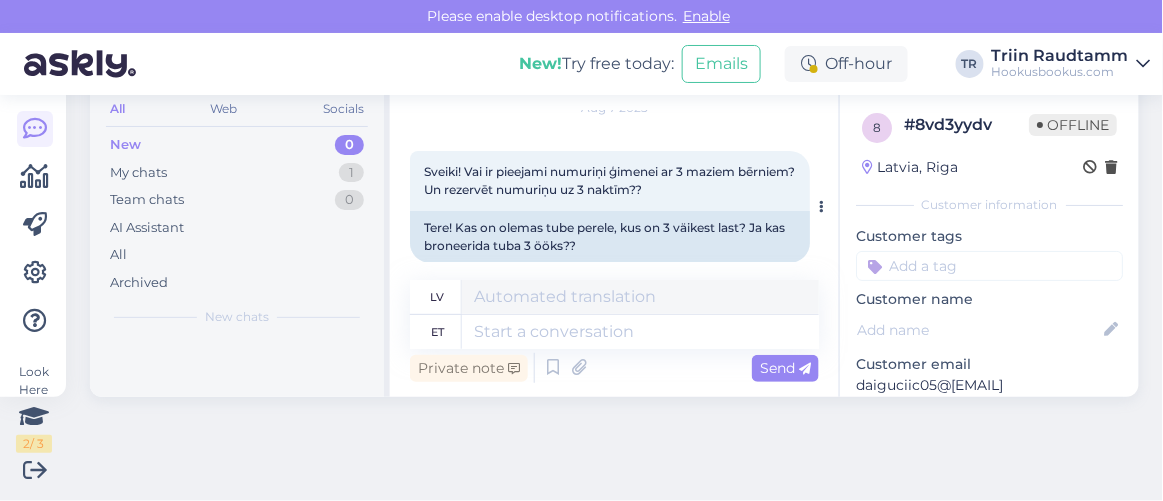 scroll, scrollTop: 88, scrollLeft: 0, axis: vertical 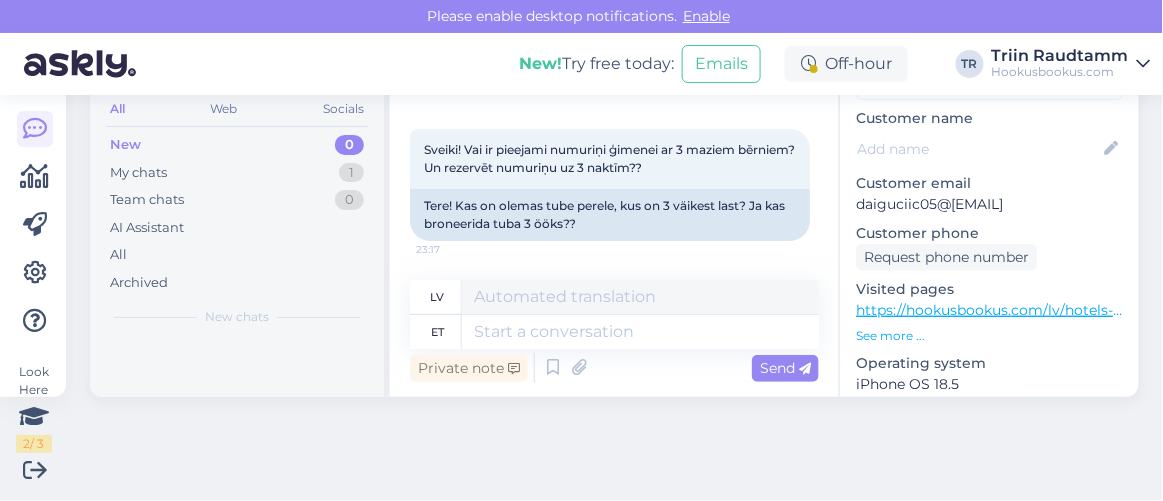 click on "https://hookusbookus.com/lv/hotels-spas/viimsi-spa/gimenes-piedavajums-ar-atlantis-h2o-akvaparka-apmeklejumu;dateArrival=2025-11-15;dateDeparture=2025-11-16;language=lv_lv;participants=%5B%7B%22adultsCnt%22:2,%22childrenCnt%22:2,%22childAges%22:%5B15,15%5D,%22names%22:%5B%5D,%22babyBedNotRequiredCnt%22:0,%22petsCount%22:0%7D%5D;useDates=true;priceFrom=0;priceTo=2000;distanceMinValue=0;distanceMaxValue=25;selectedFilters=;packageId=31;roomTypeId=539;getCheapestUrl=false;packageHotelId=16;canCancel=false" at bounding box center (2787, 310) 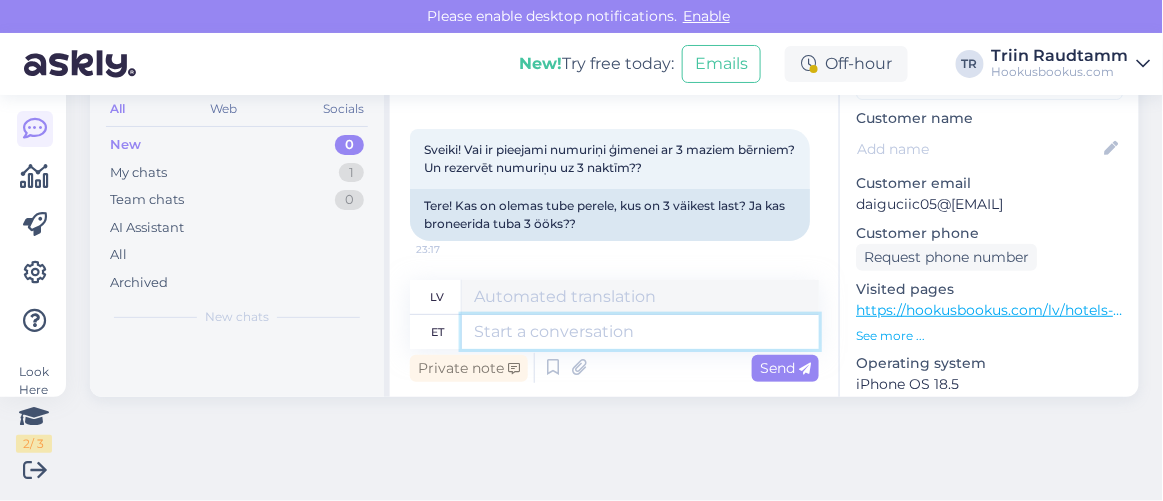 click at bounding box center [640, 332] 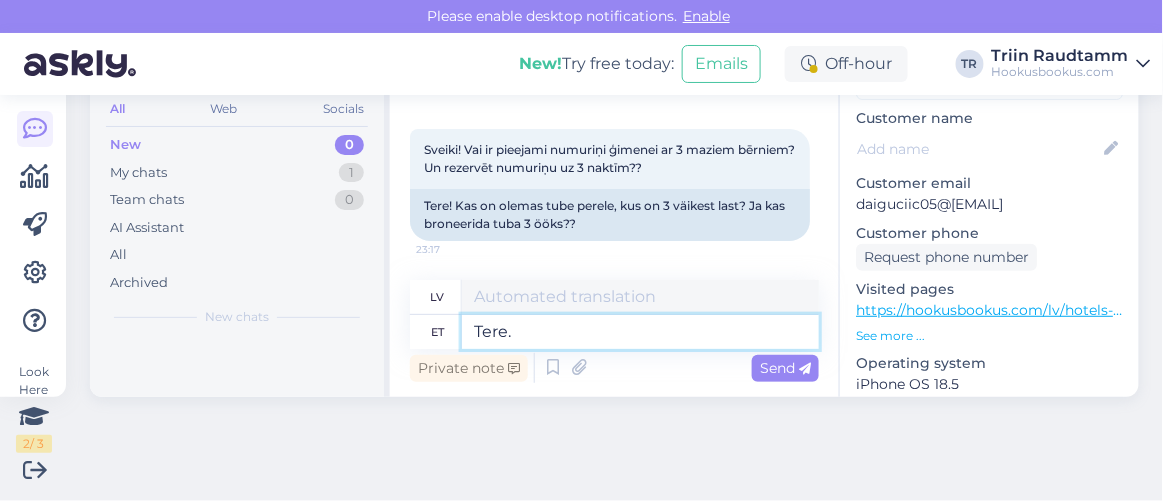 type on "Tere." 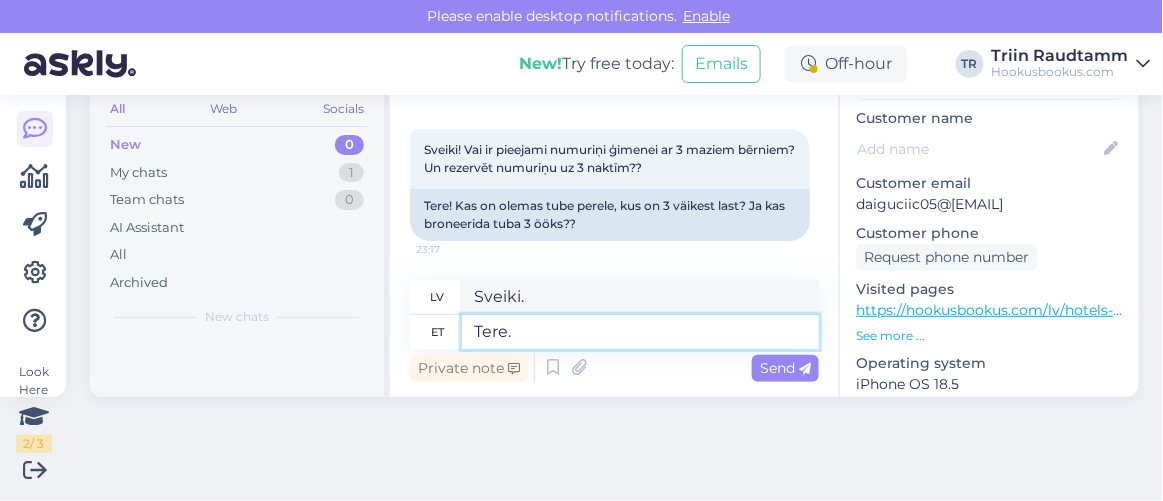 type on "Sveiki." 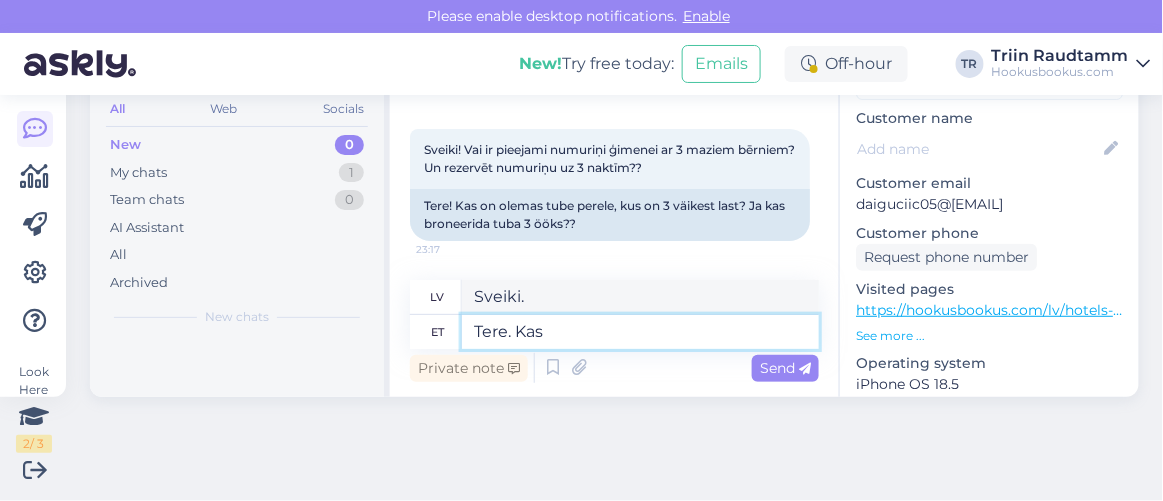 type on "Tere. Kas s" 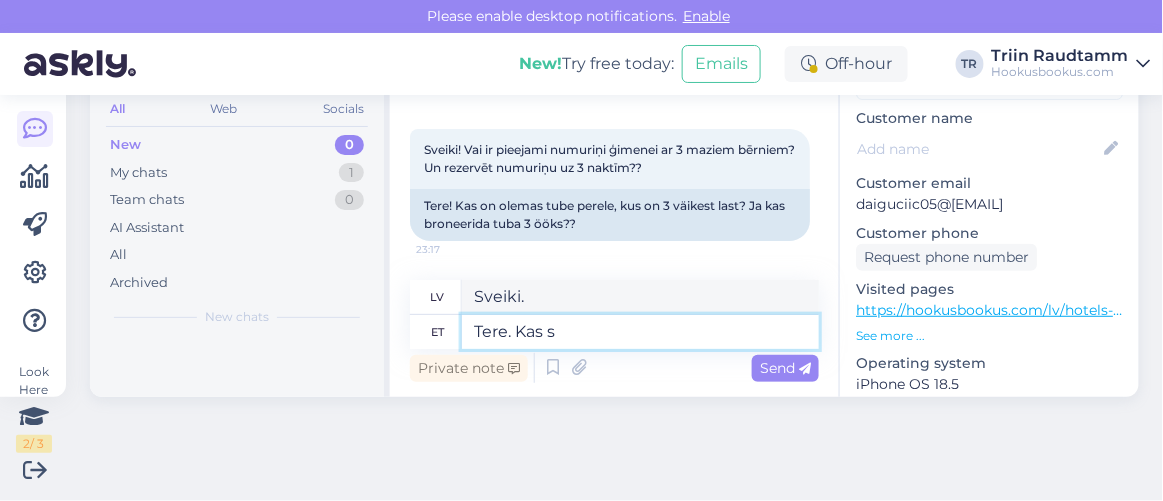 type on "Sveiki. Ir" 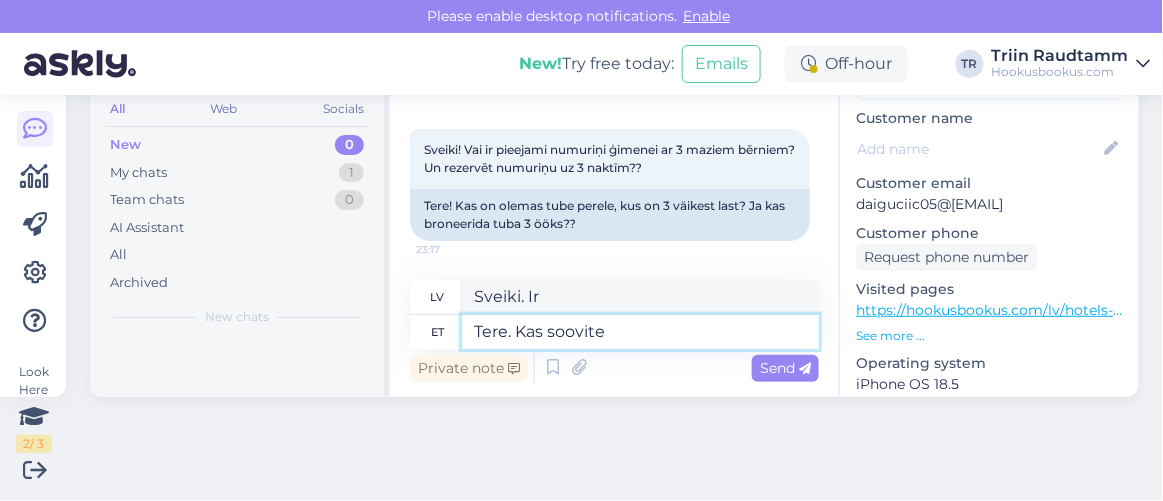 type on "Tere. Kas soovite m" 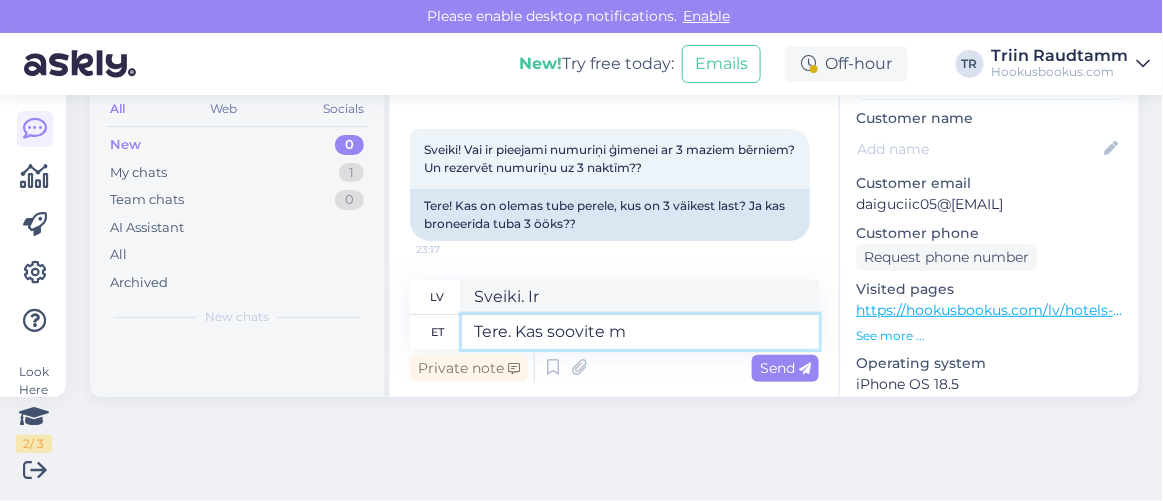 type on "Sveiki. Vai vēlaties?" 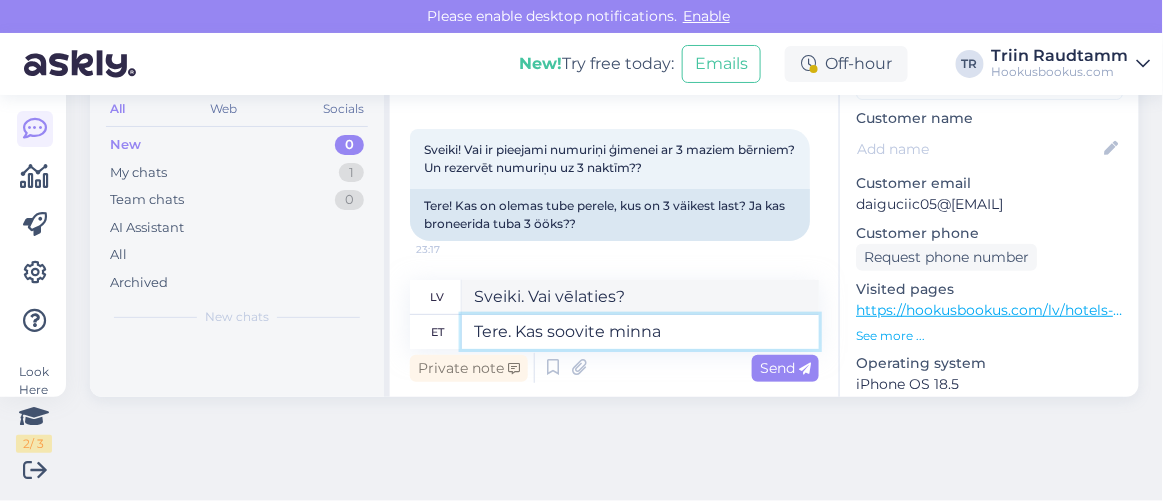 type on "Tere. Kas soovite minna" 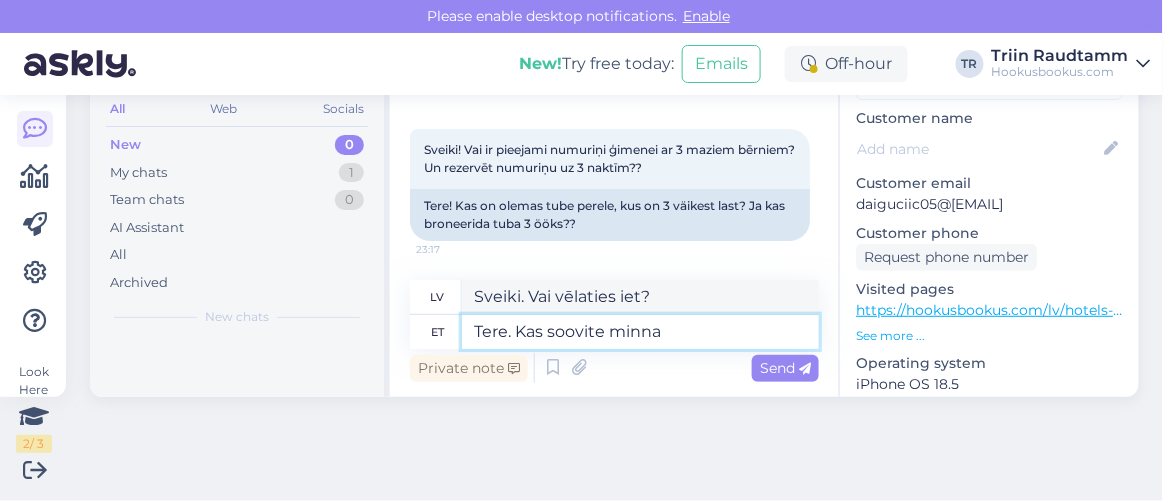 paste on "Viimsi SPA" 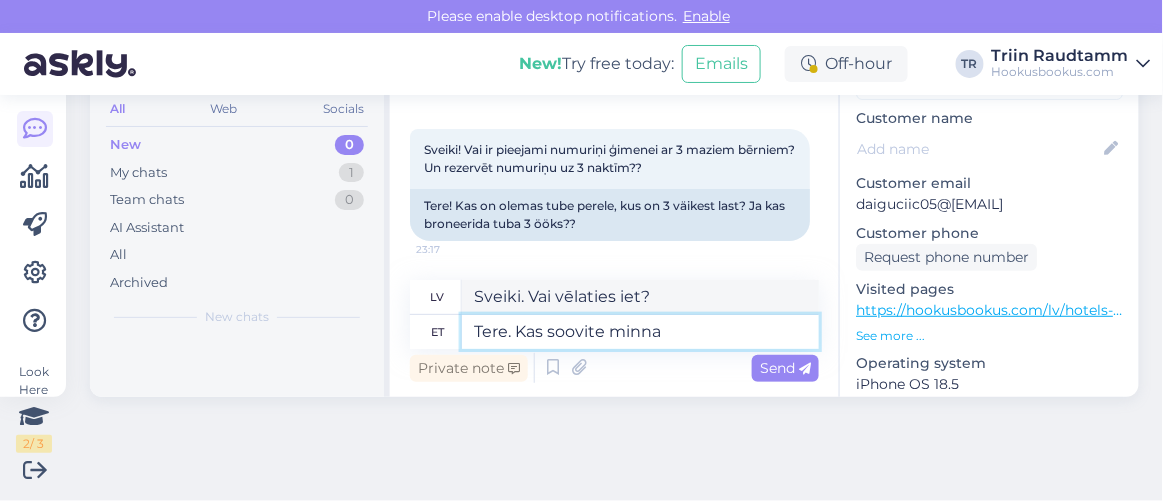type on "Tere. Kas soovite minna Viimsi SPA" 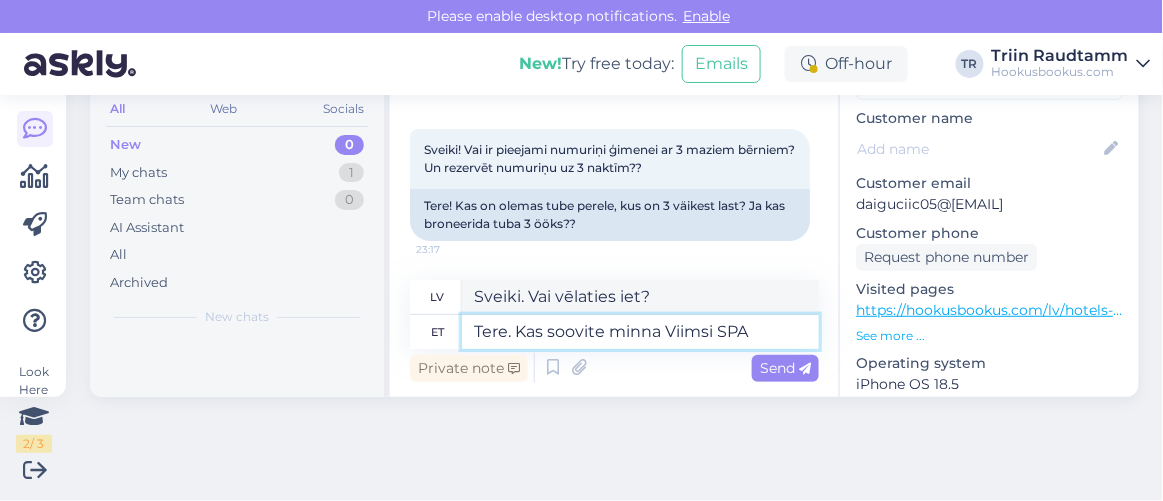 type on "Sveiki. Vai vēlaties apmeklēt Viimsi SPA?" 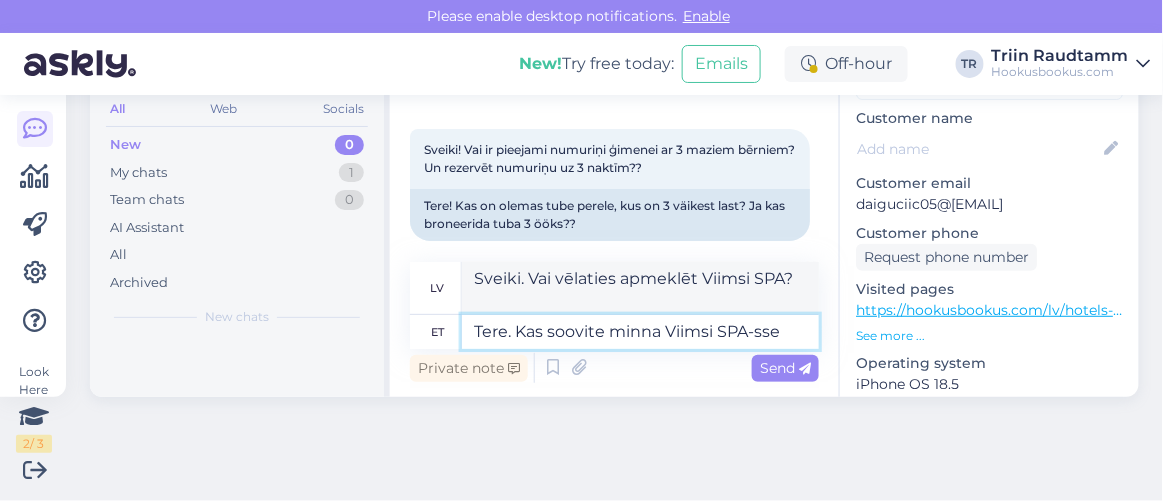 type on "Tere. Kas soovite minna Viimsi SPA-sse?" 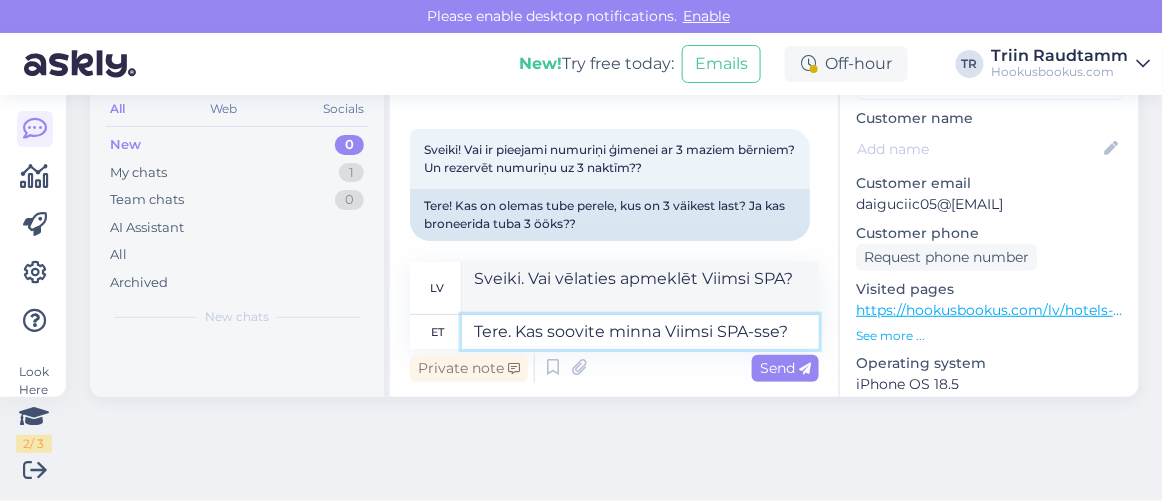 type 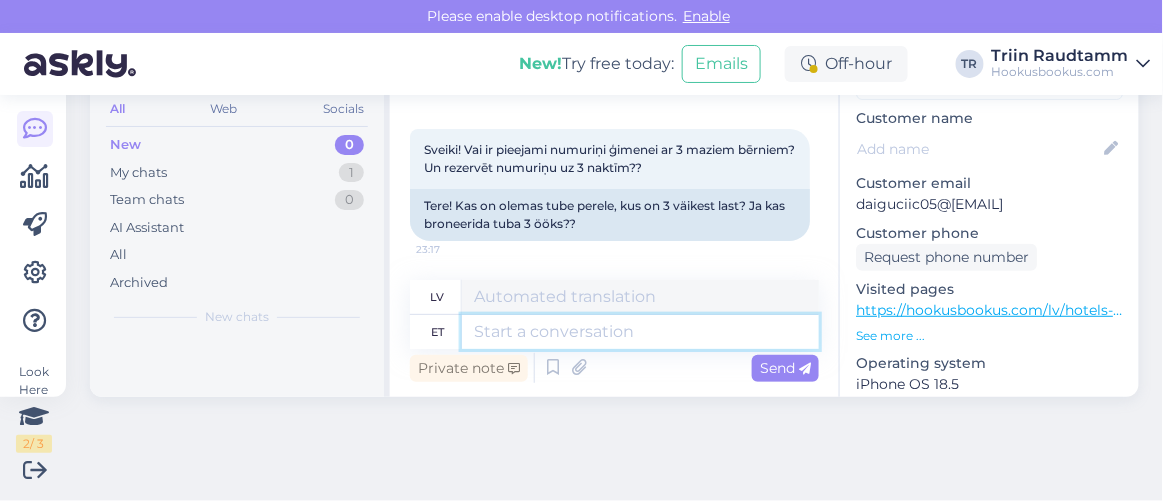 scroll, scrollTop: 250, scrollLeft: 0, axis: vertical 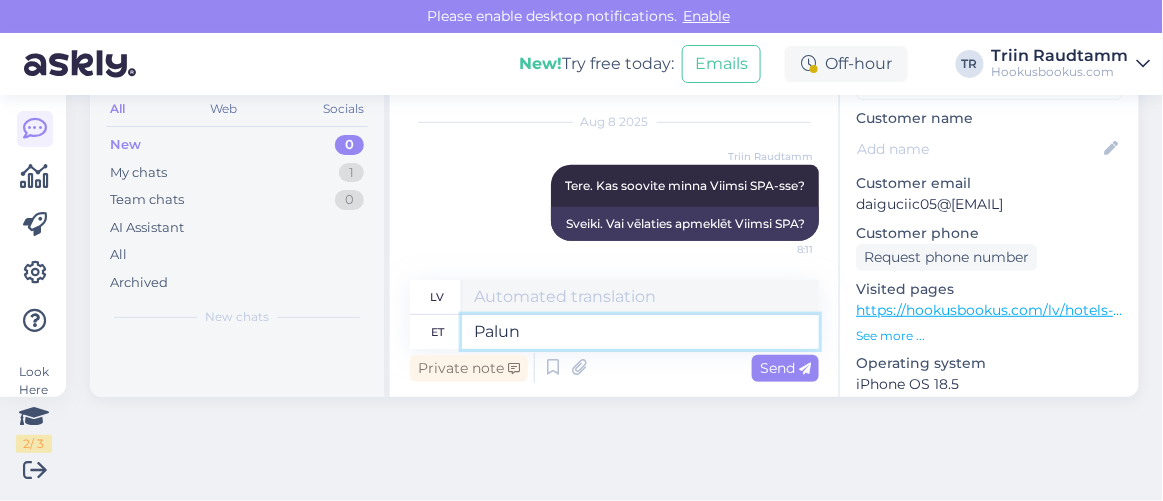 type on "Palun t" 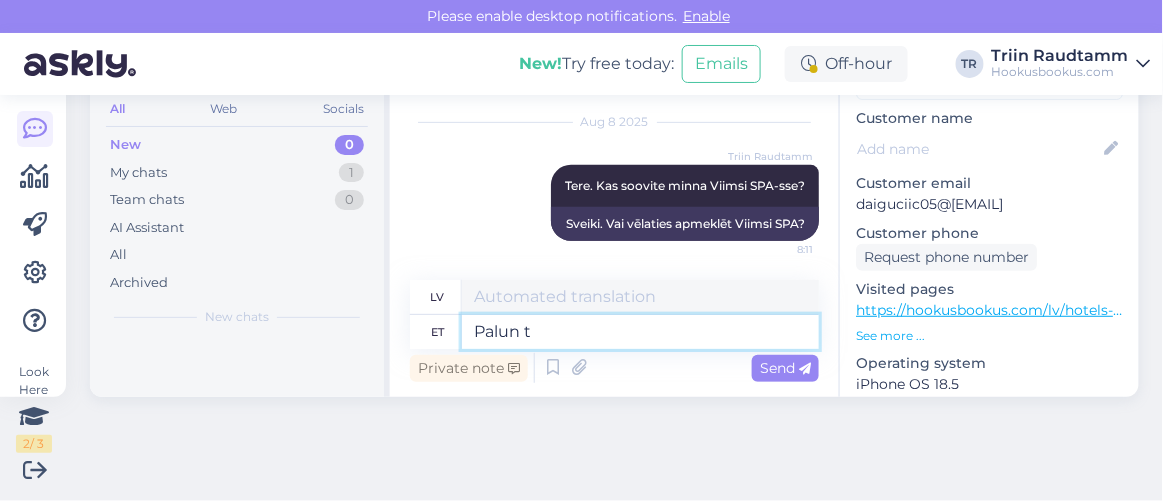type on "Lūdzu" 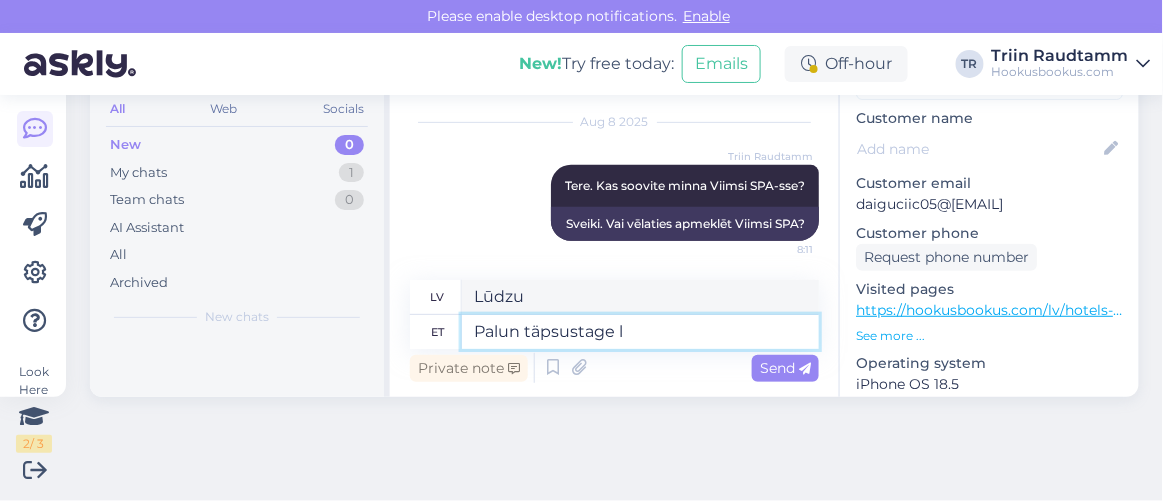 type on "Palun täpsustage la" 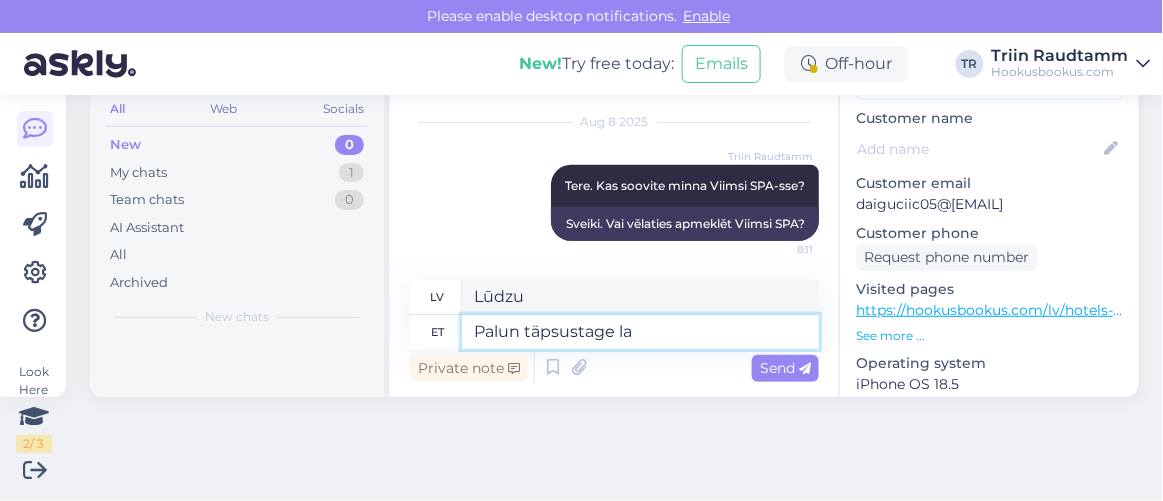 type on "Lūdzu, precizējiet" 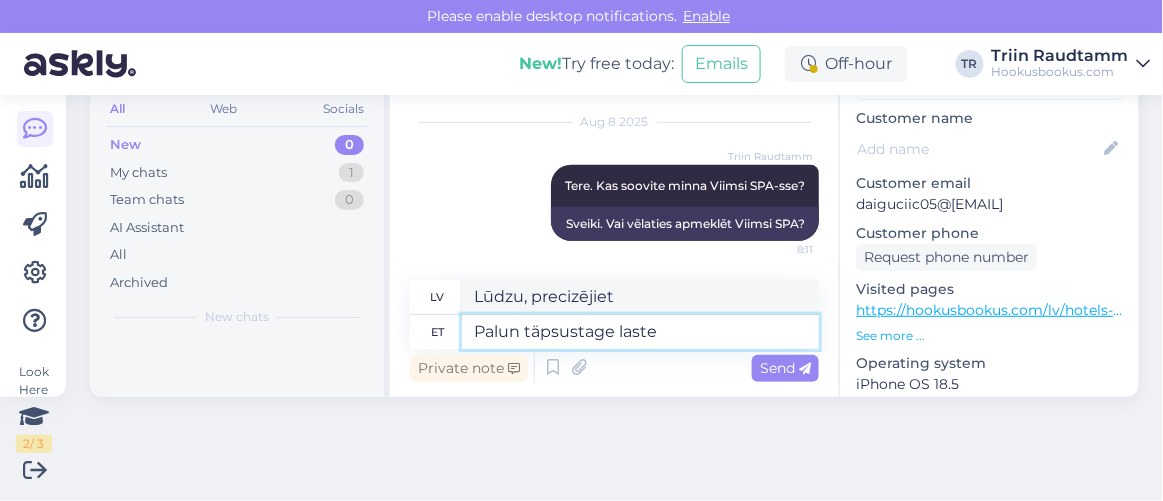 type on "Palun täpsustage laste" 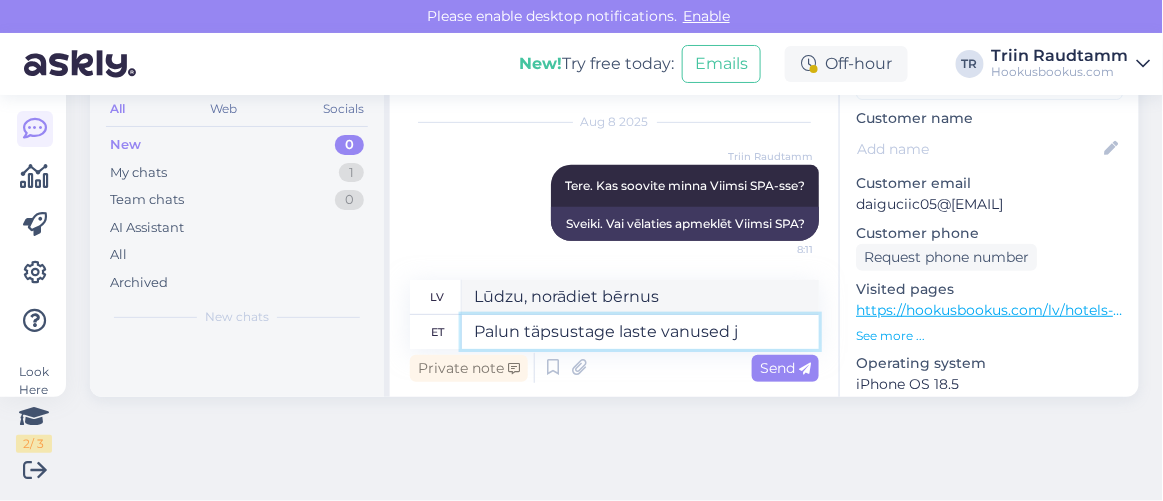 type on "Palun täpsustage laste vanused ja" 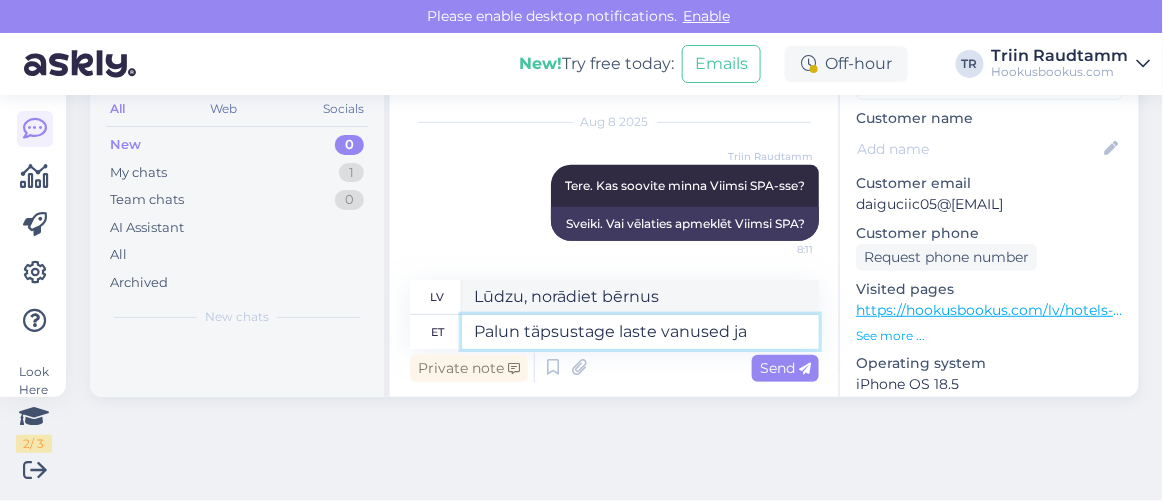 type on "Lūdzu, norādiet bērnu vecumu." 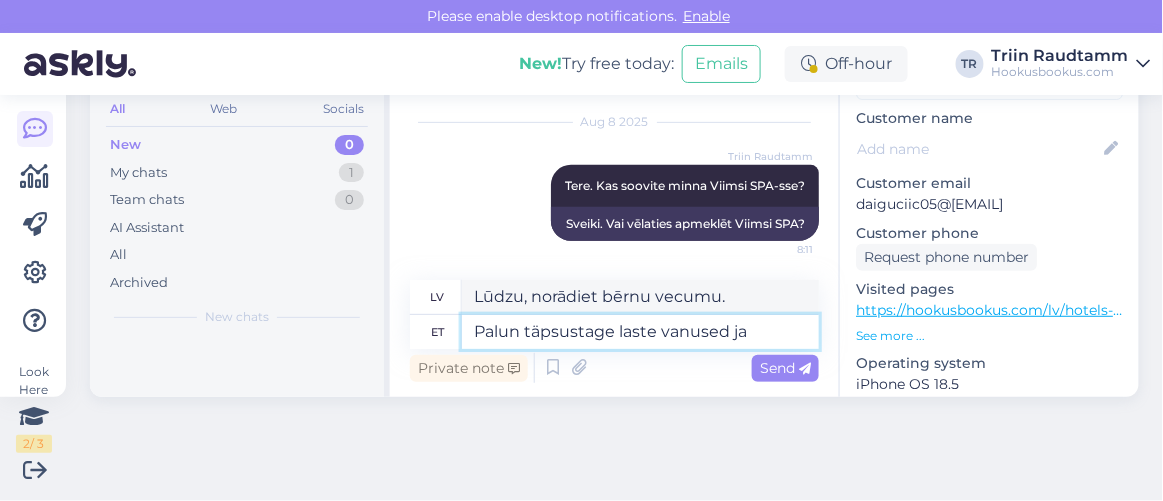 type on "Palun täpsustage laste vanused ja k" 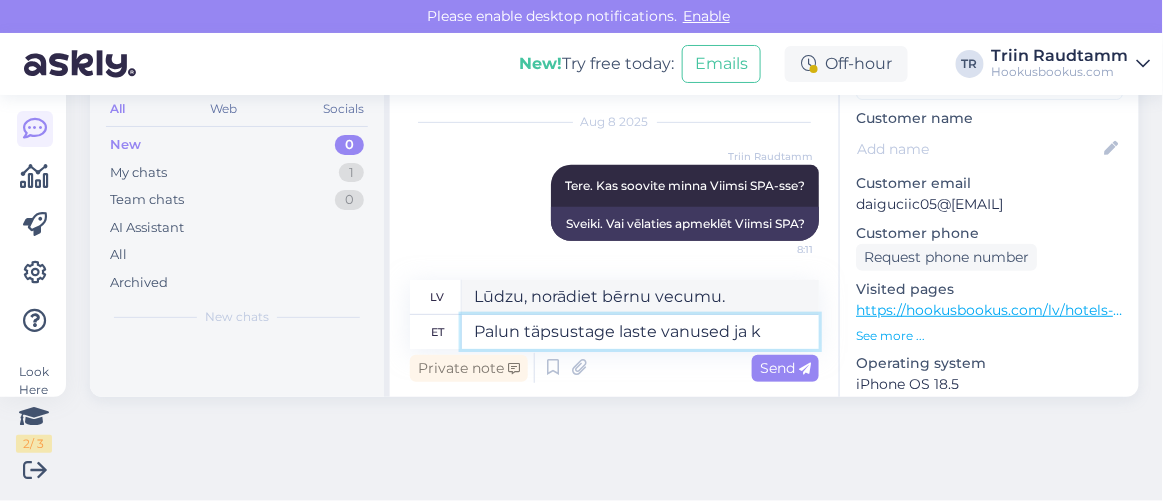 type on "Lūdzu, norādiet bērnu vecumu un" 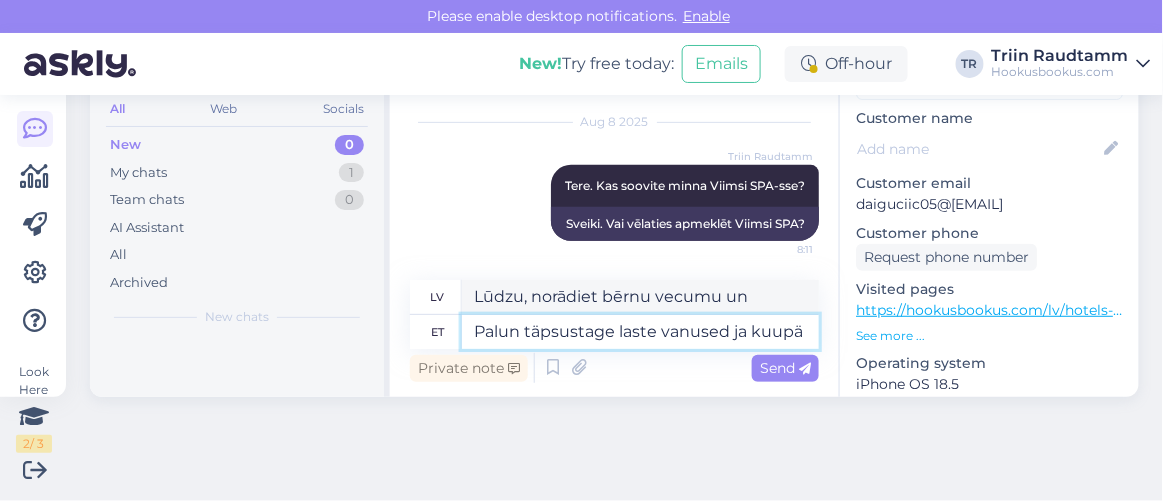 scroll, scrollTop: 267, scrollLeft: 0, axis: vertical 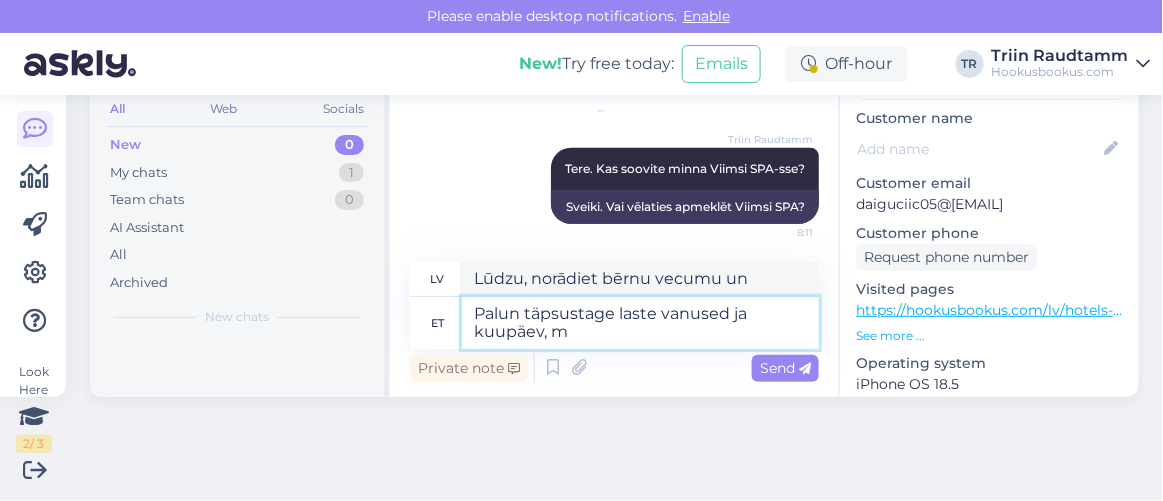 type on "Palun täpsustage laste vanused ja kuupäev, mi" 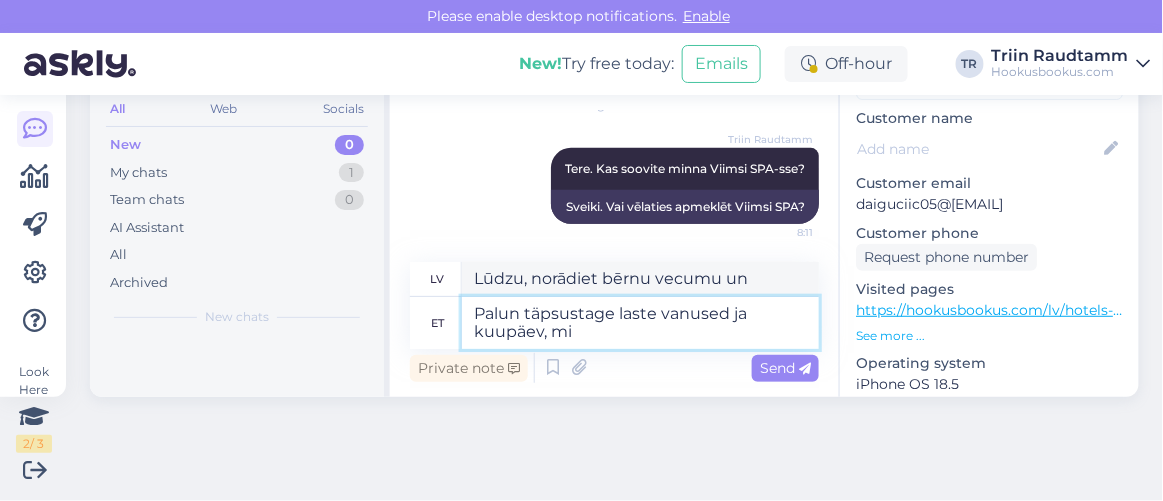 type on "Lūdzu, norādiet bērnu vecumu un datumu," 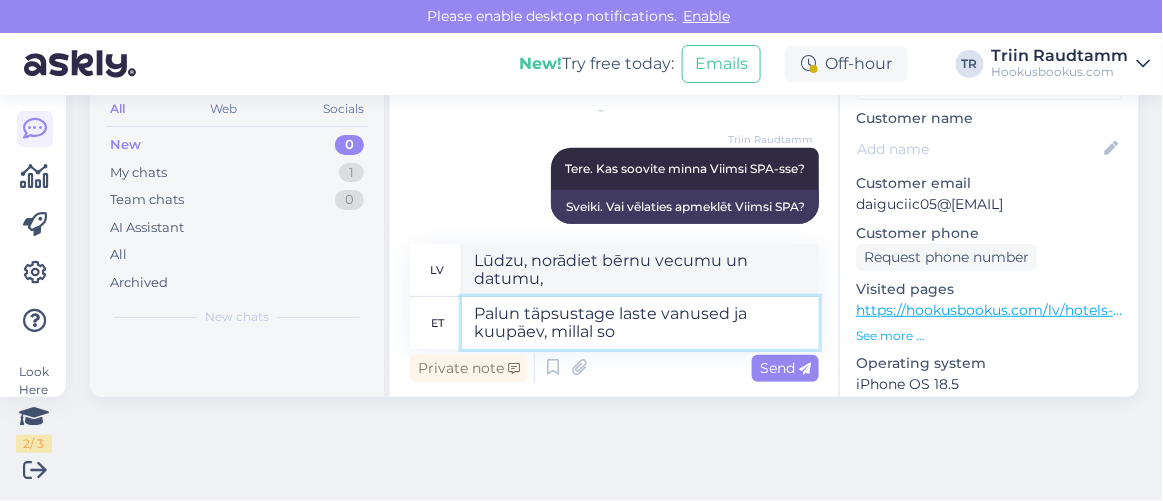 type on "Palun täpsustage laste vanused ja kuupäev, millal soo" 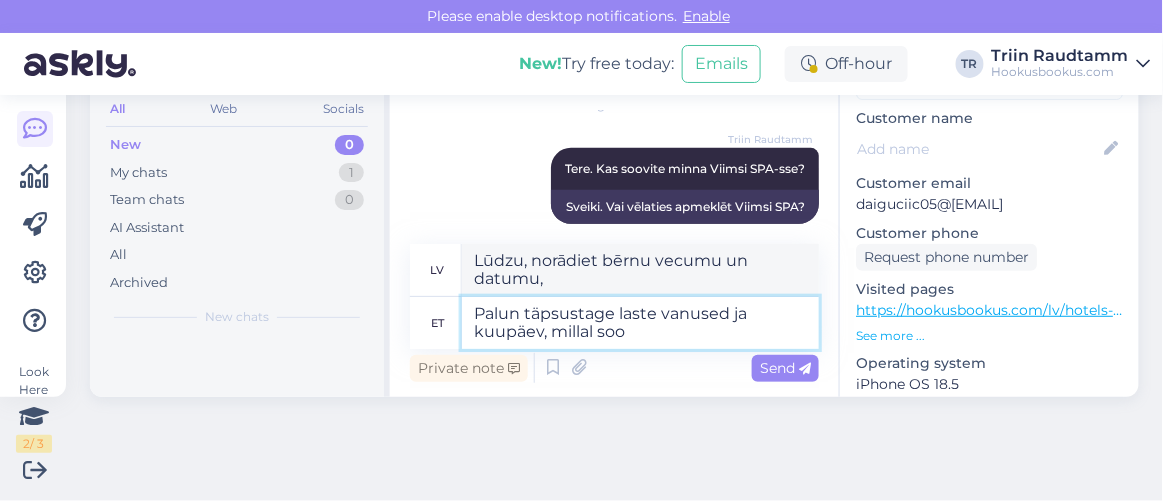 type on "Lūdzu, norādiet bērnu vecumu un datumu, kad" 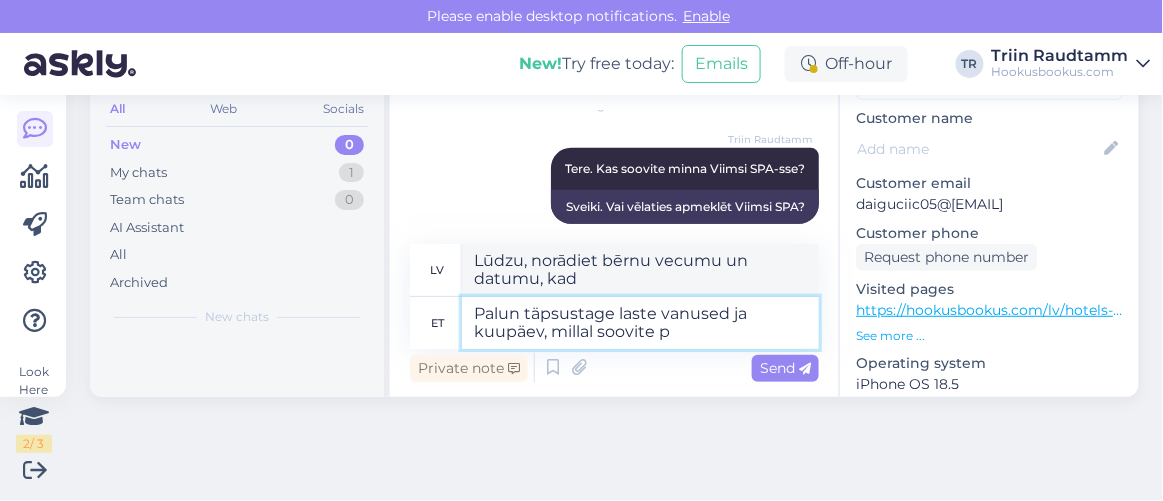 type on "Palun täpsustage laste vanused ja kuupäev, millal soovite pu" 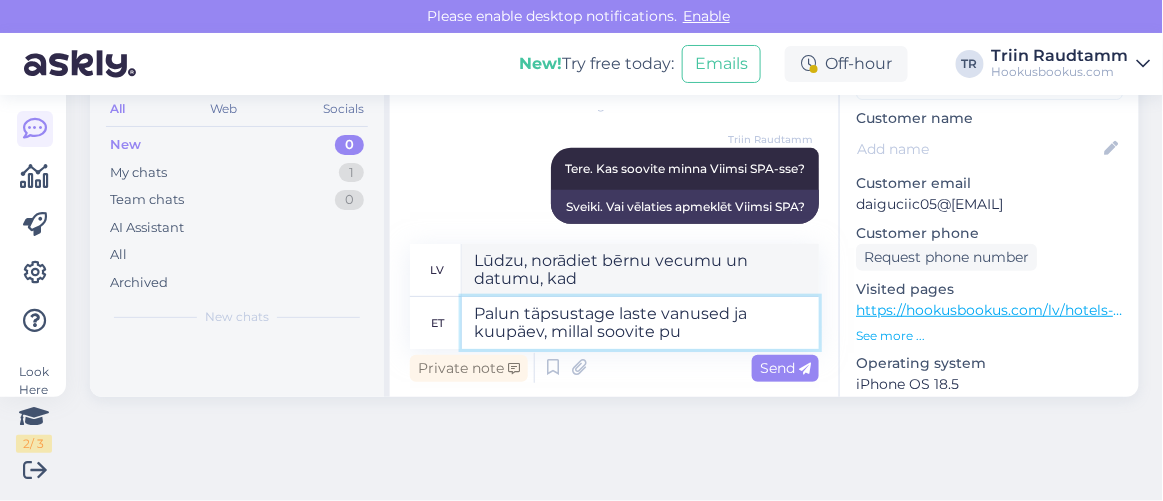 type on "Lūdzu, norādiet bērnu vecumu un vēlamo datumu" 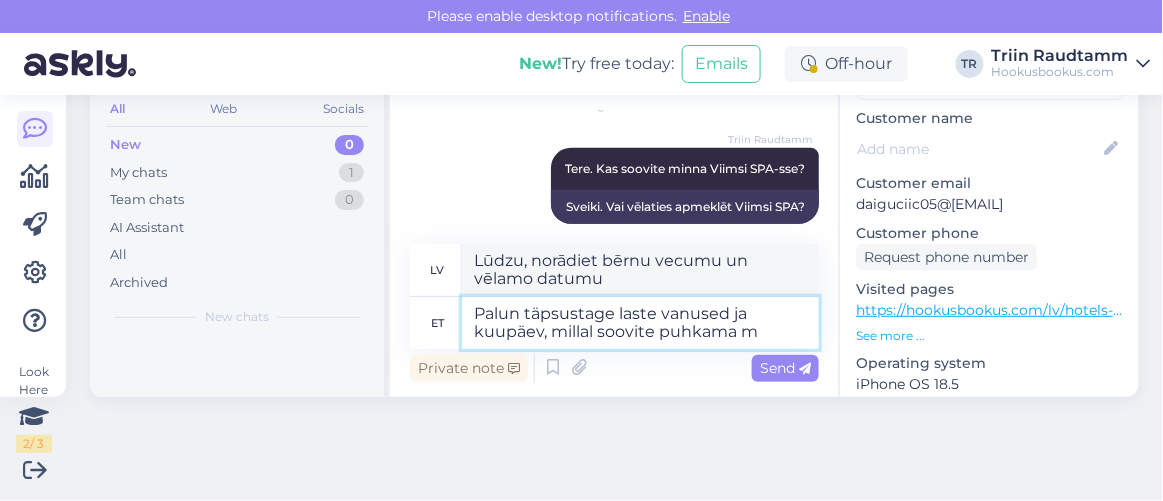 type on "Palun täpsustage laste vanused ja kuupäev, millal soovite puhkama mi" 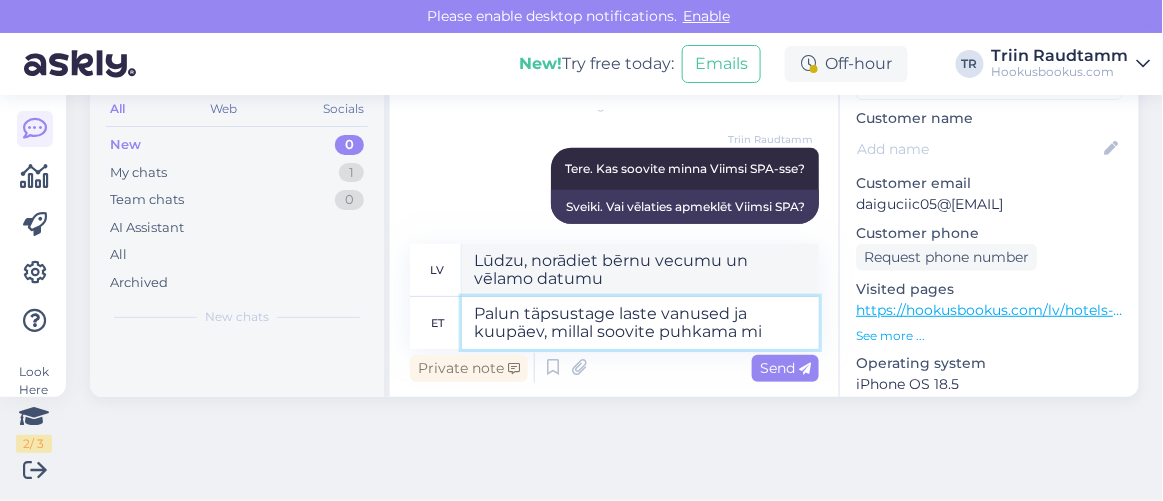 type on "Lūdzu, norādiet bērnu vecumu un vēlamo atvaļinājuma datumu." 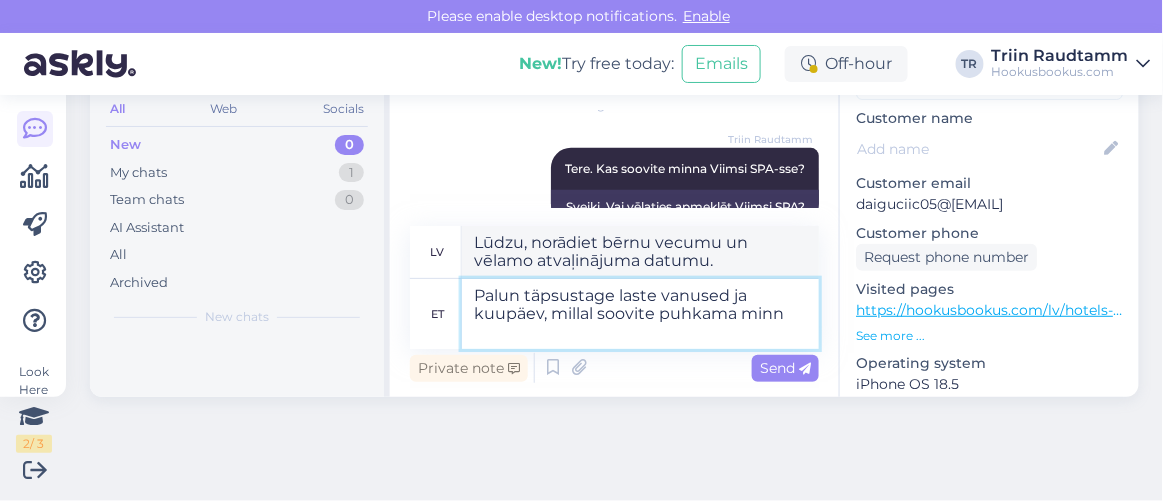 type on "Palun täpsustage laste vanused ja kuupäev, millal soovite puhkama minna" 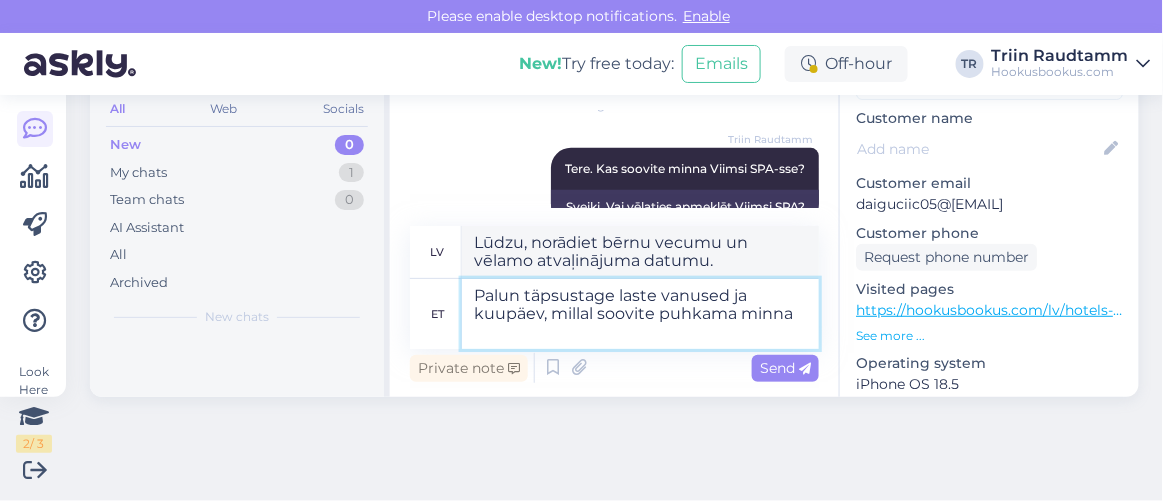 type 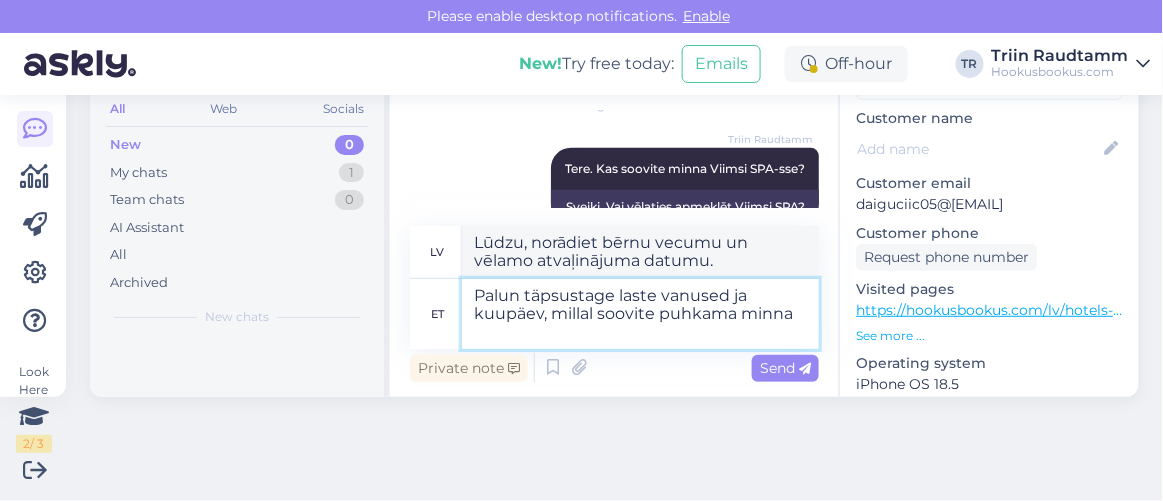 type 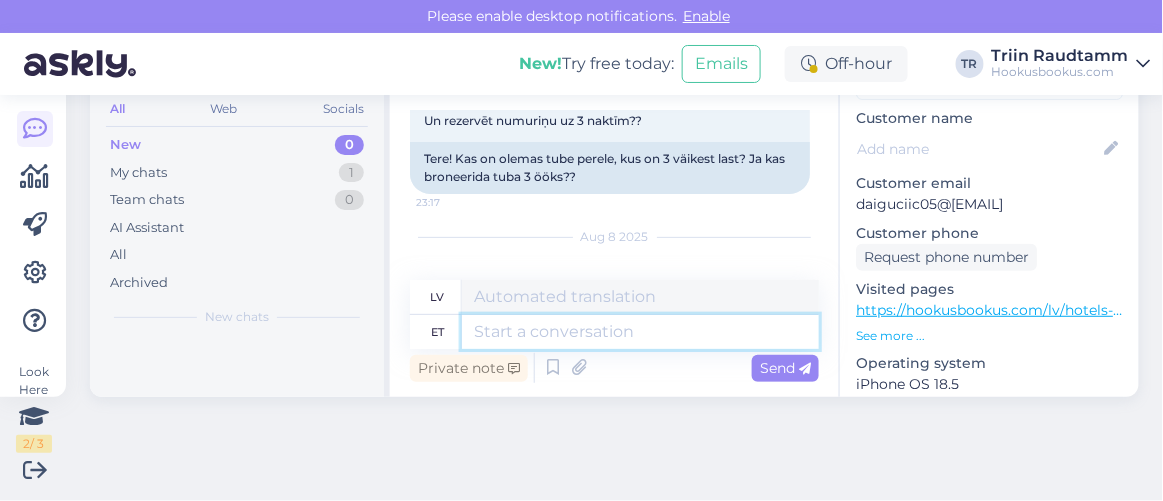 scroll, scrollTop: 133, scrollLeft: 0, axis: vertical 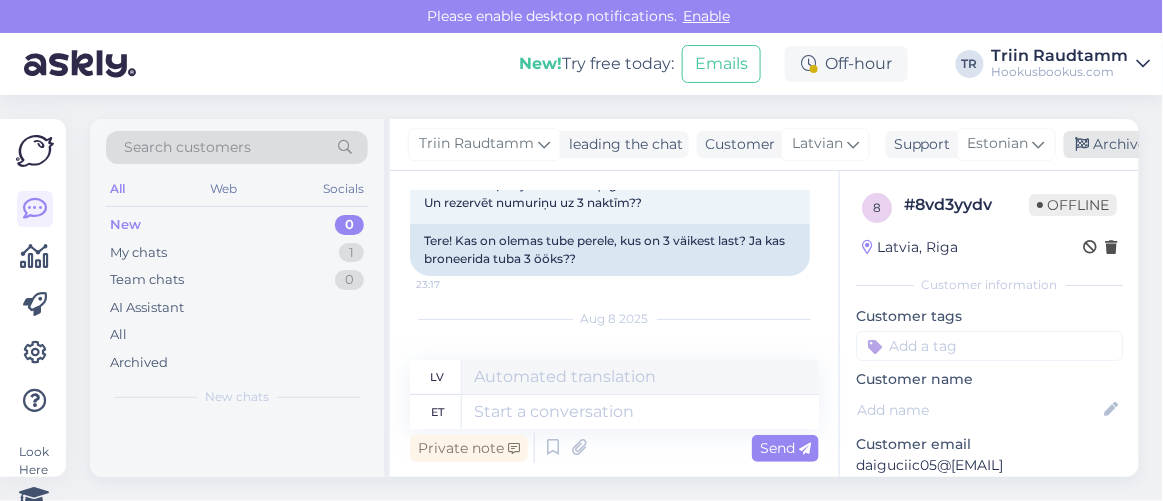 click on "Archive chat" at bounding box center [1127, 144] 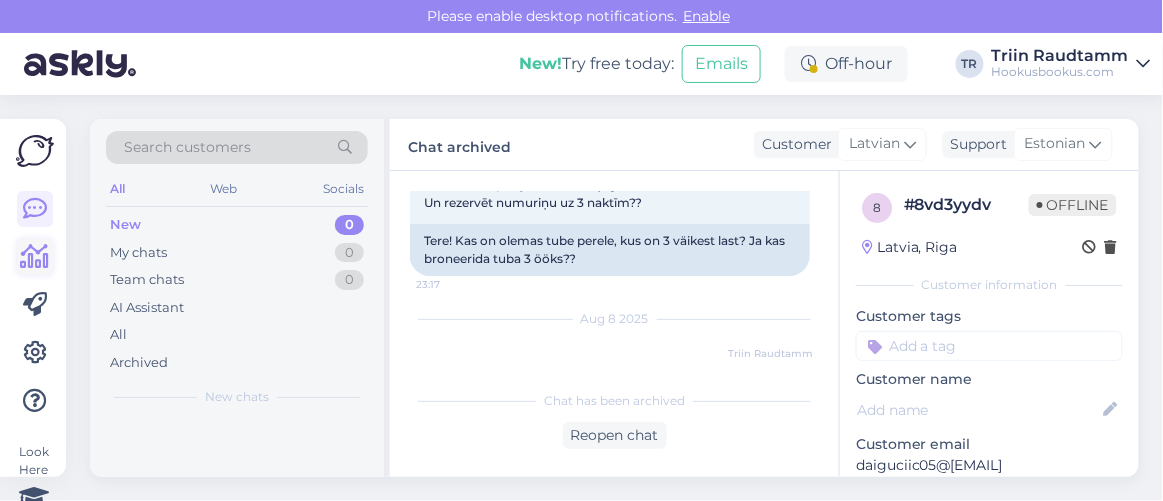 click at bounding box center (35, 257) 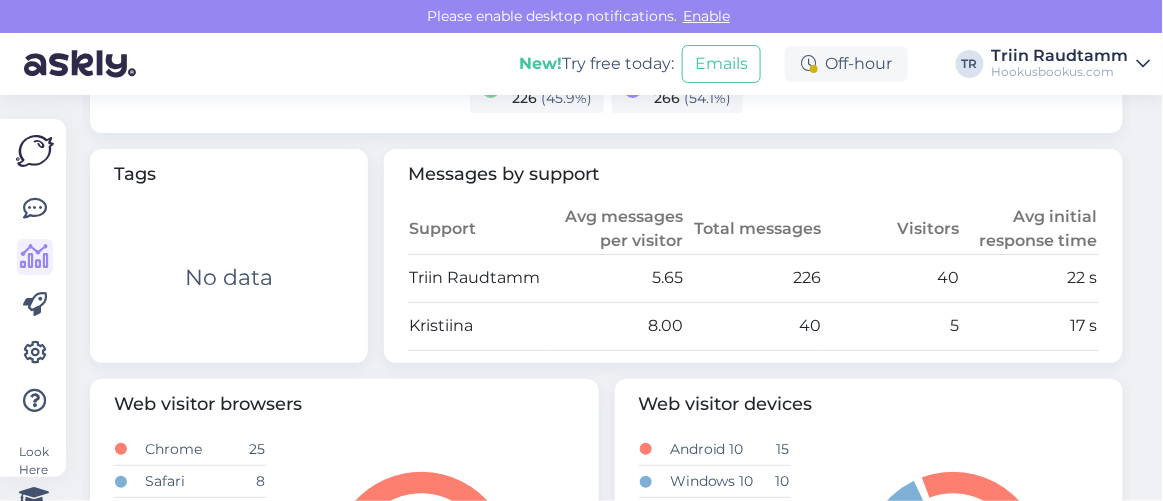 scroll, scrollTop: 999, scrollLeft: 0, axis: vertical 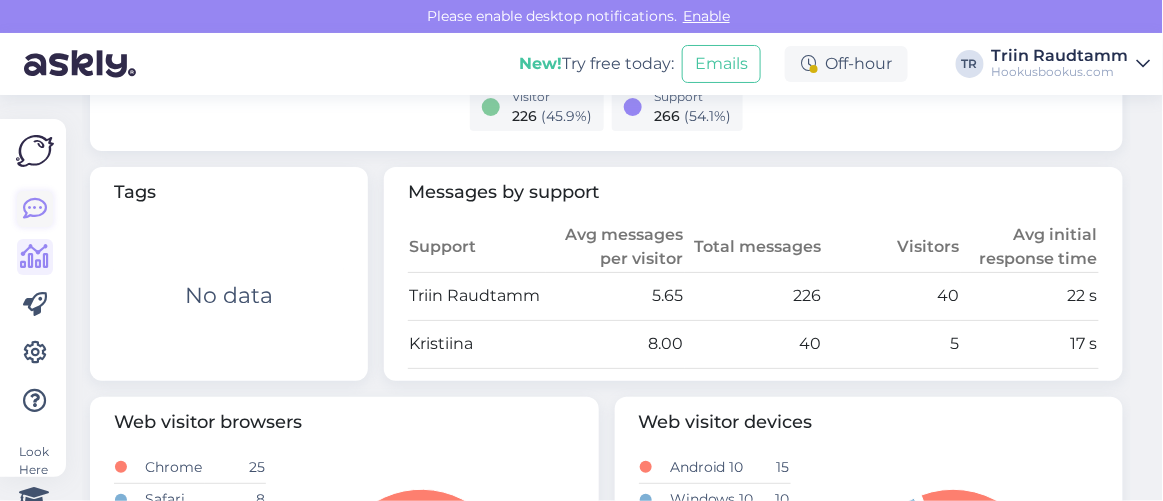 click at bounding box center (35, 209) 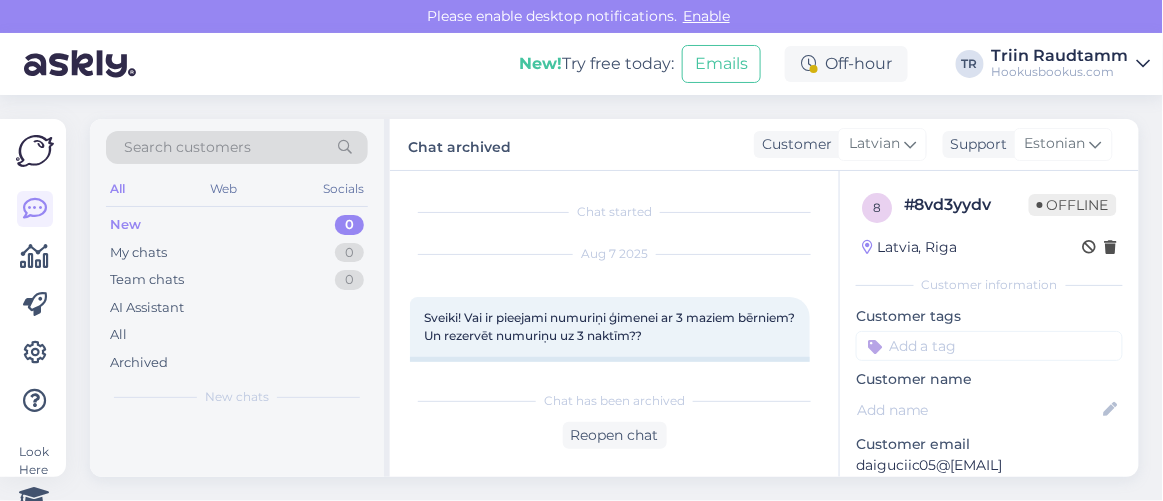 scroll, scrollTop: 80, scrollLeft: 0, axis: vertical 